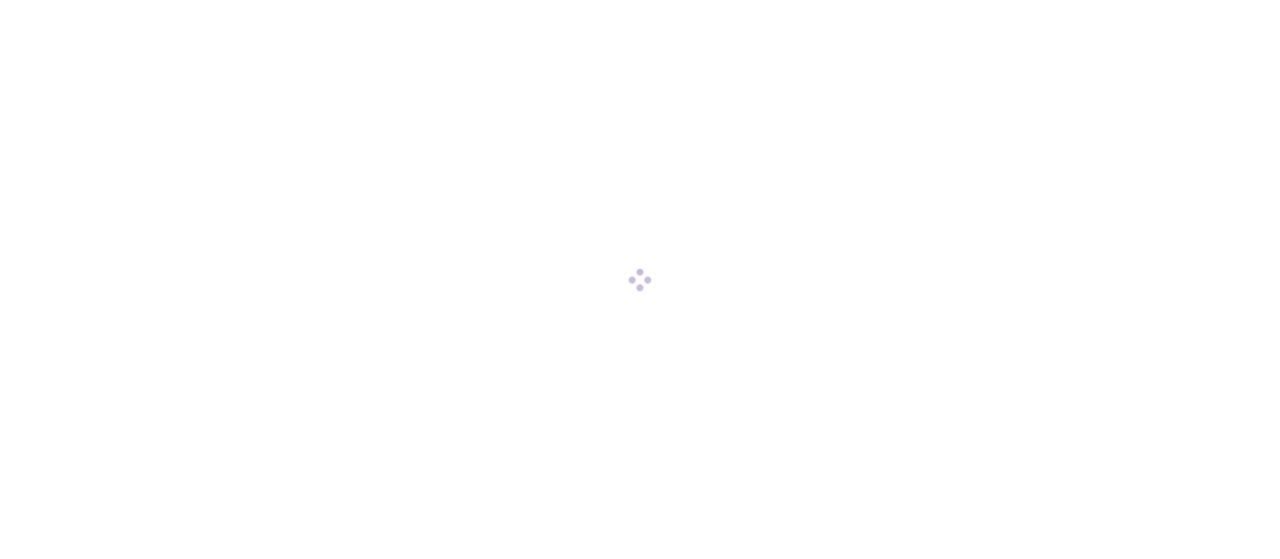 scroll, scrollTop: 0, scrollLeft: 0, axis: both 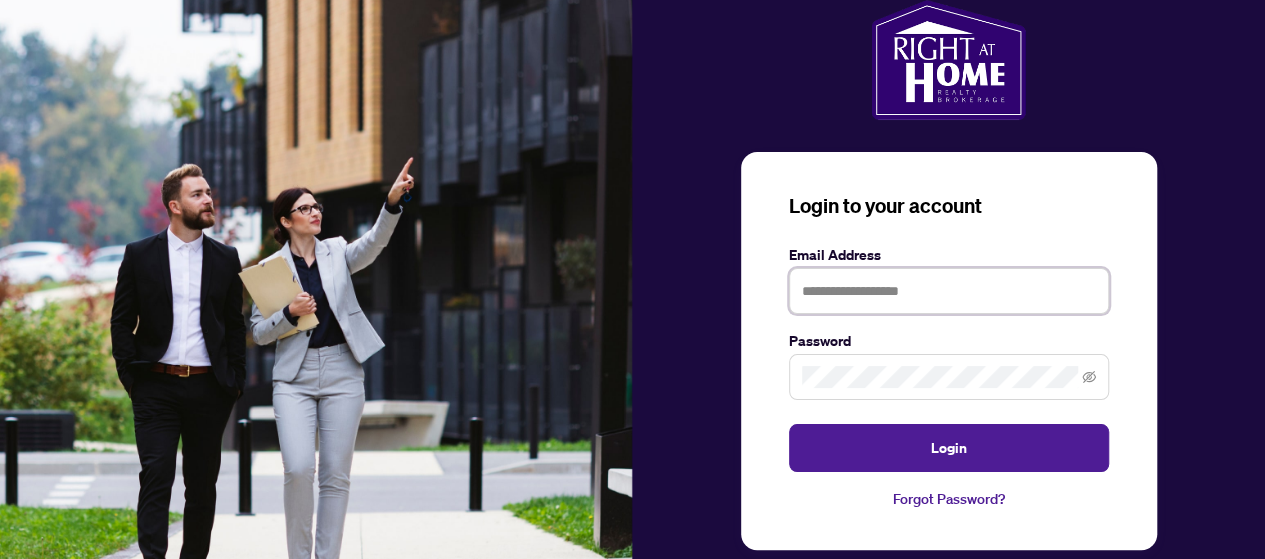 type on "**********" 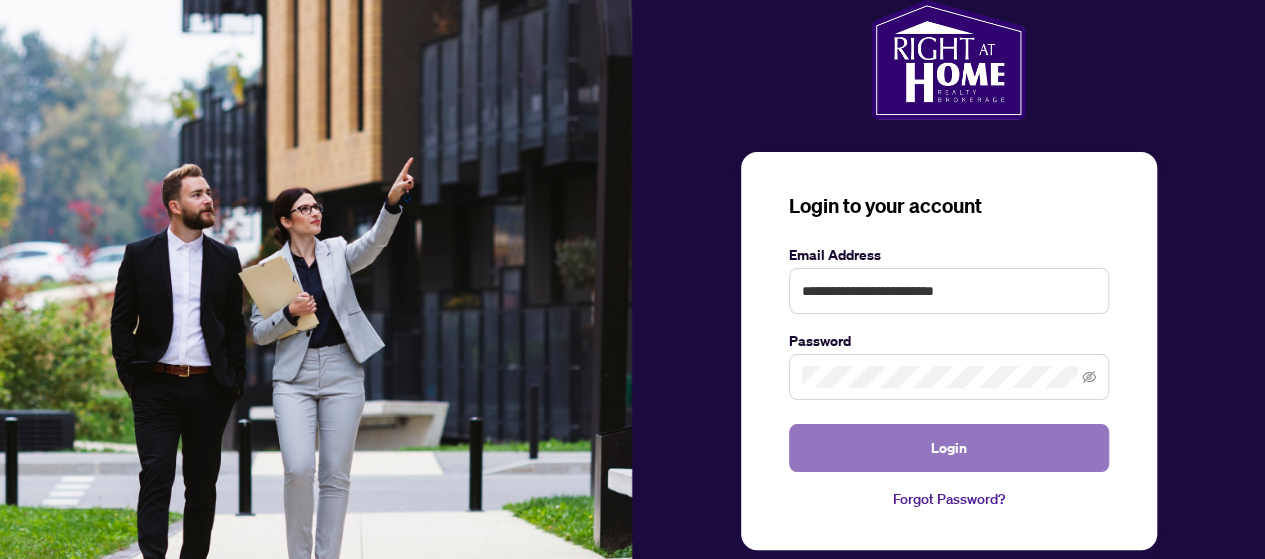click on "Login" at bounding box center [949, 448] 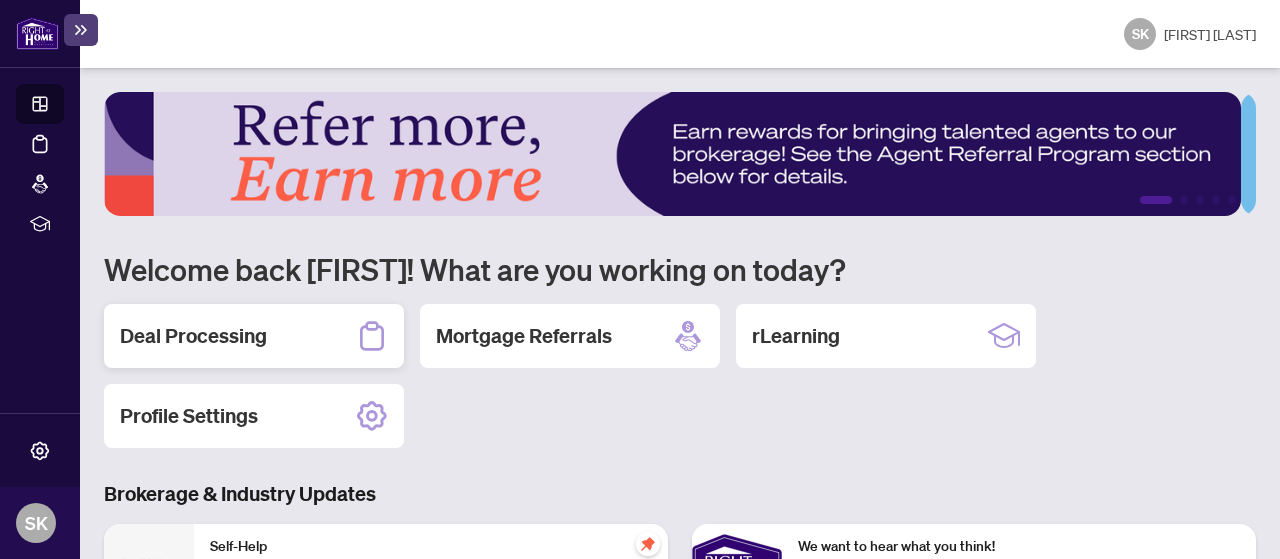 click on "Deal Processing" at bounding box center [193, 336] 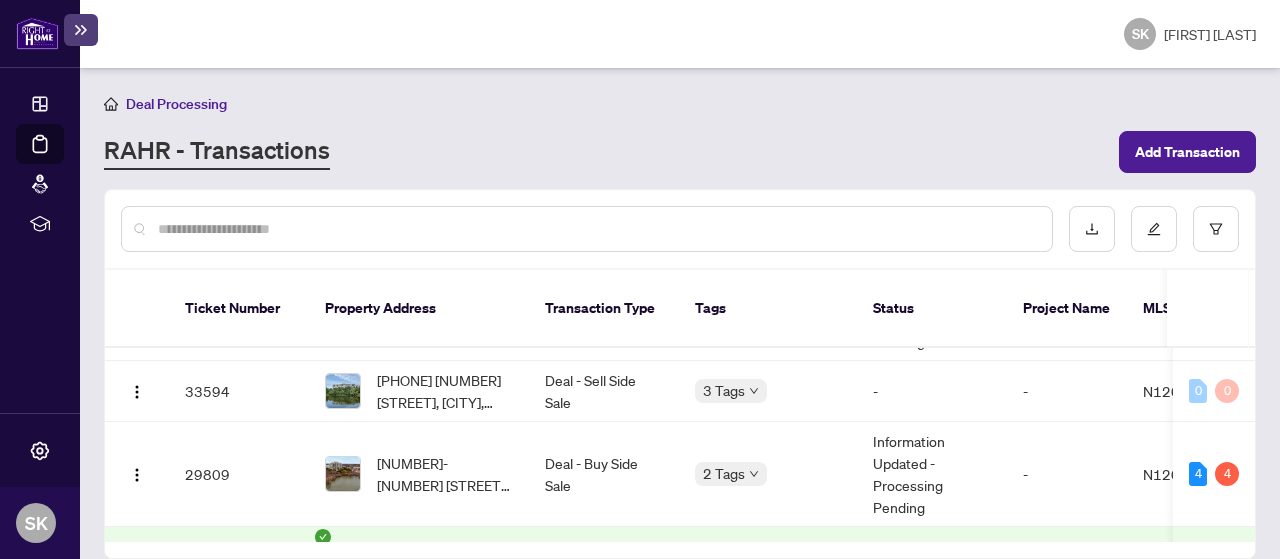 scroll, scrollTop: 546, scrollLeft: 0, axis: vertical 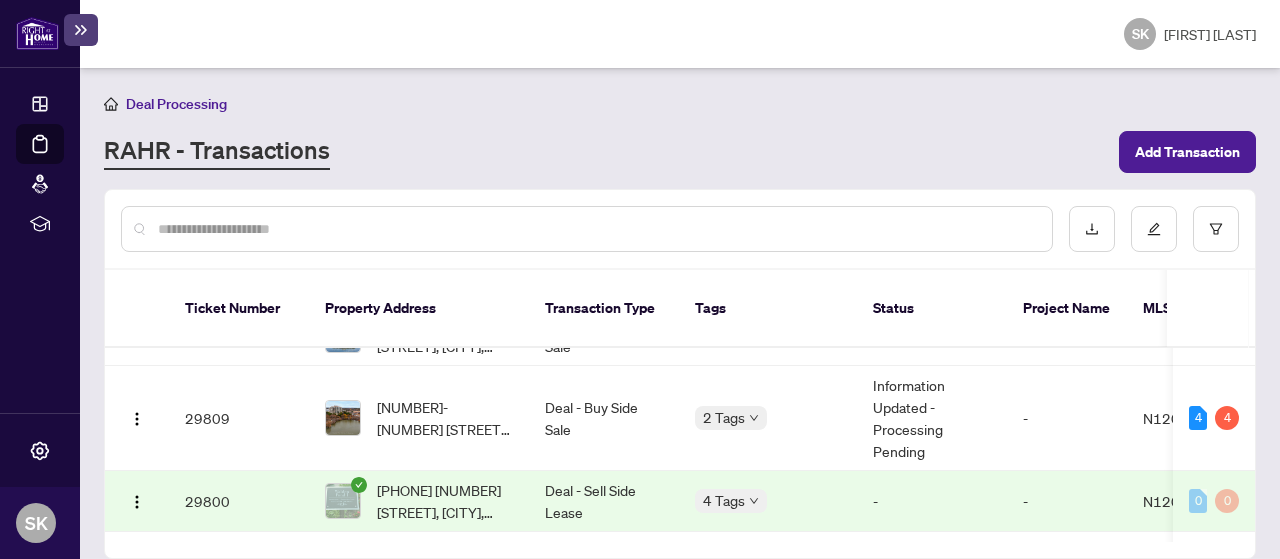 click on "[NUMBER]-[NUMBER] [STREET], [CITY], [STATE] [POSTAL_CODE], [COUNTRY]" at bounding box center [445, 418] 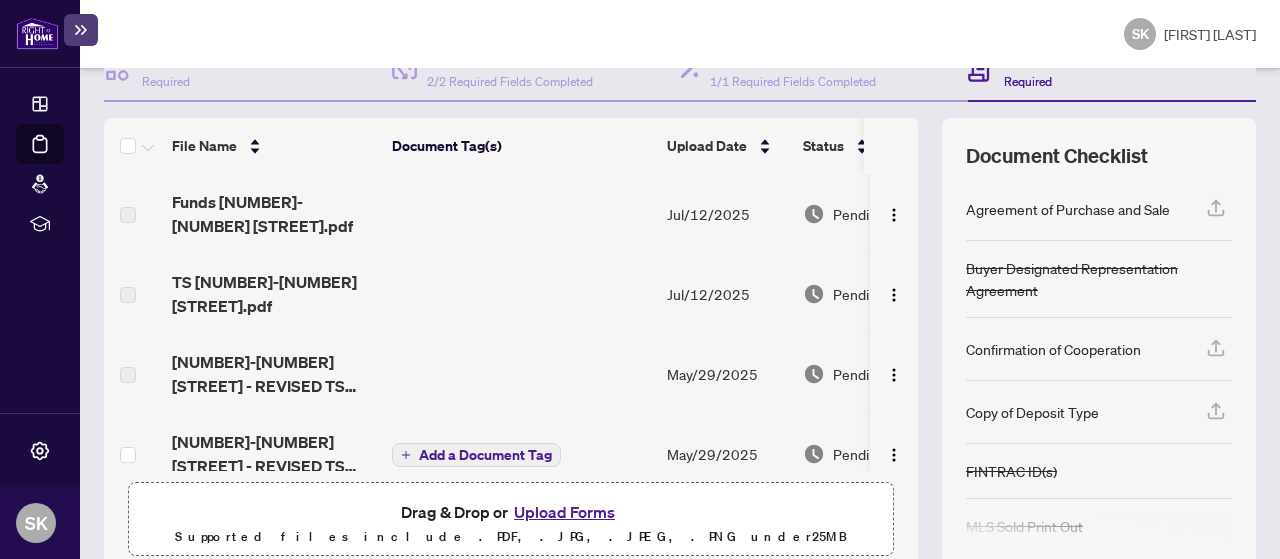 scroll, scrollTop: 244, scrollLeft: 0, axis: vertical 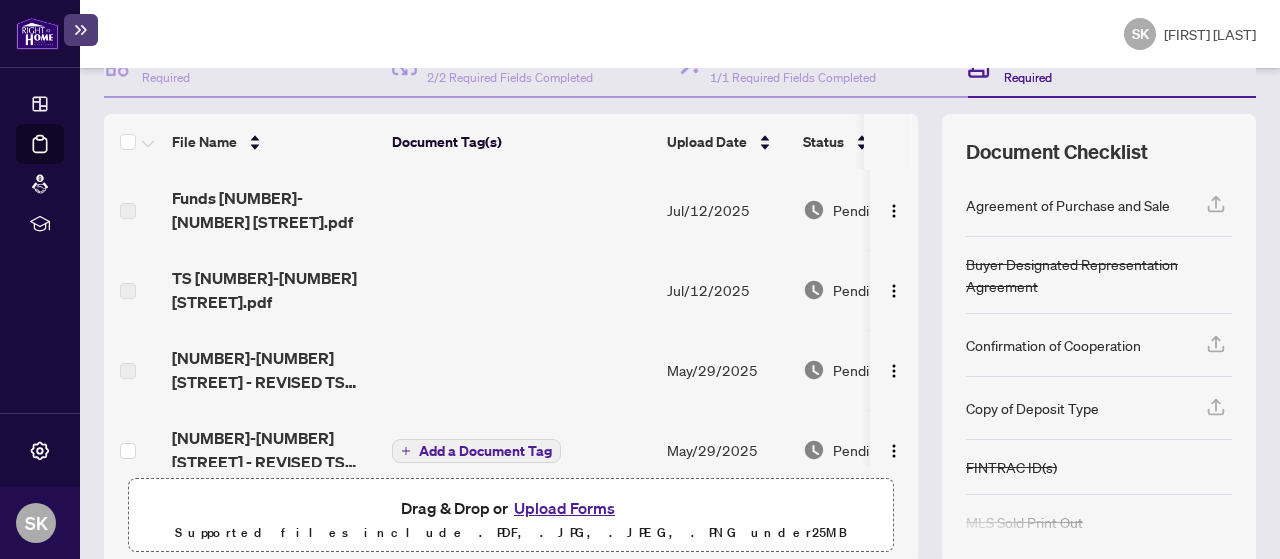 click on "TS [NUMBER]-[NUMBER] [STREET].pdf" at bounding box center [274, 290] 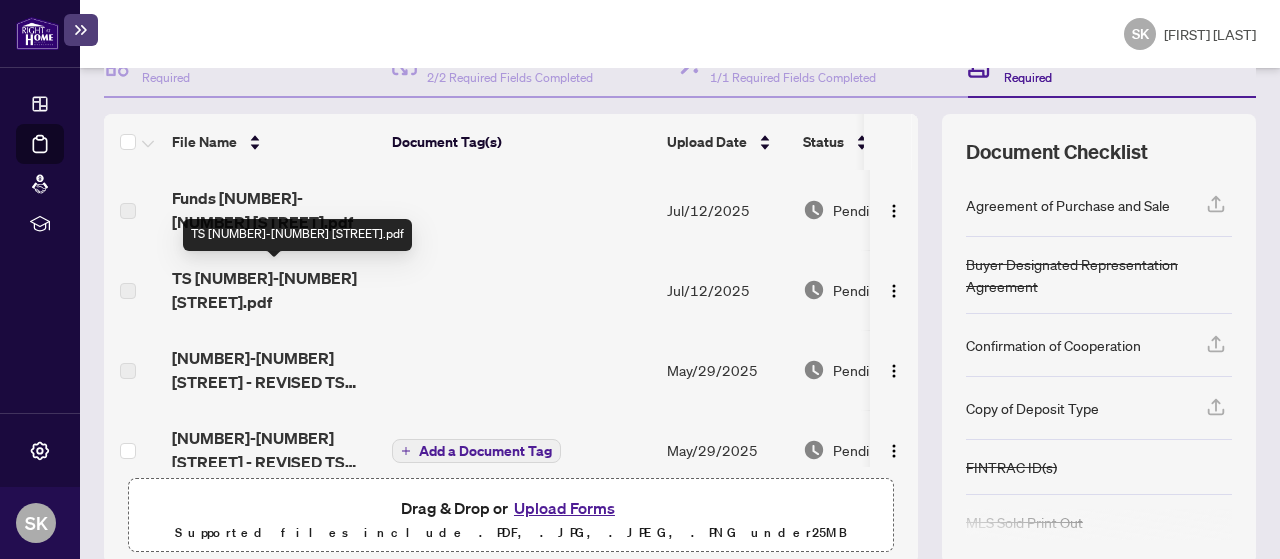 click on "TS [NUMBER]-[NUMBER] [STREET].pdf" at bounding box center (274, 290) 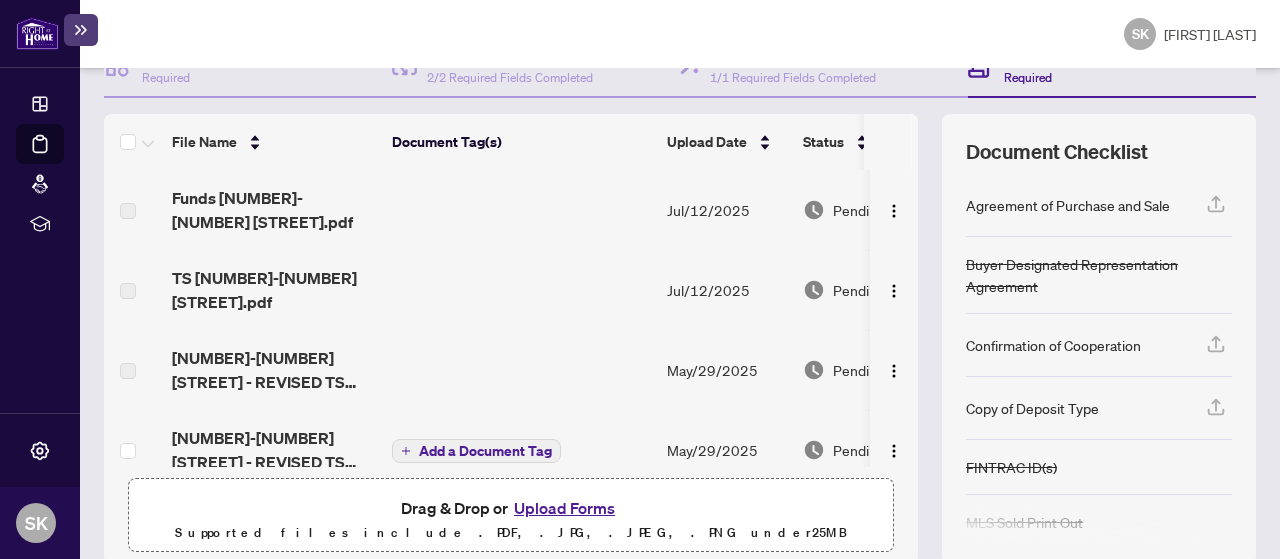 click on "TS [NUMBER]-[NUMBER] [STREET].pdf" at bounding box center (274, 290) 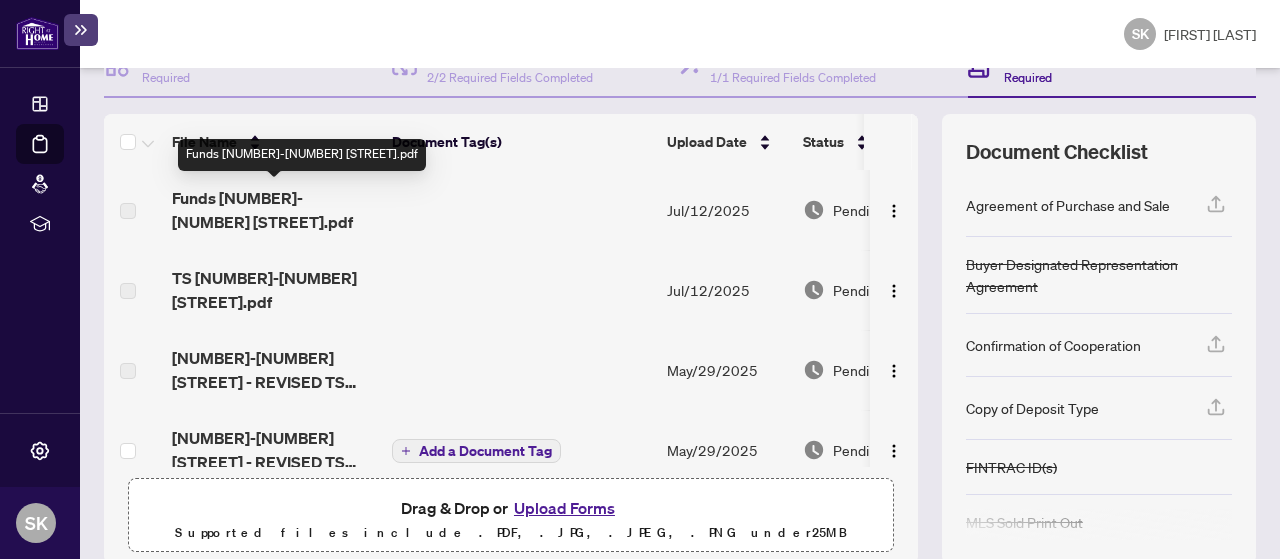 click on "TS [NUMBER]-[NUMBER] [STREET].pdf" at bounding box center (274, 290) 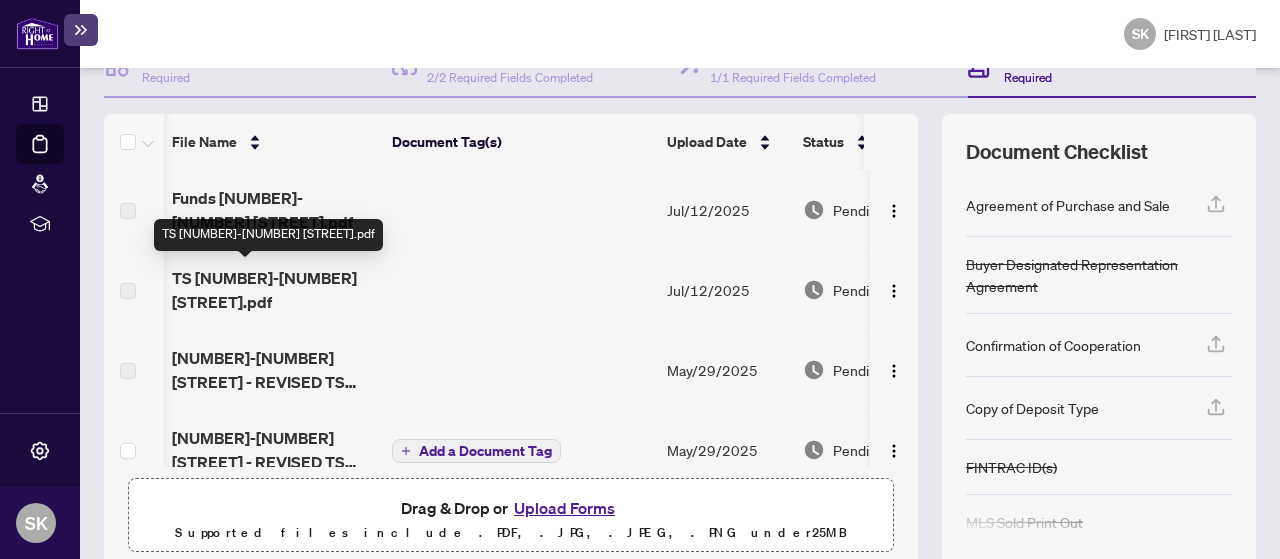 scroll, scrollTop: 0, scrollLeft: 65, axis: horizontal 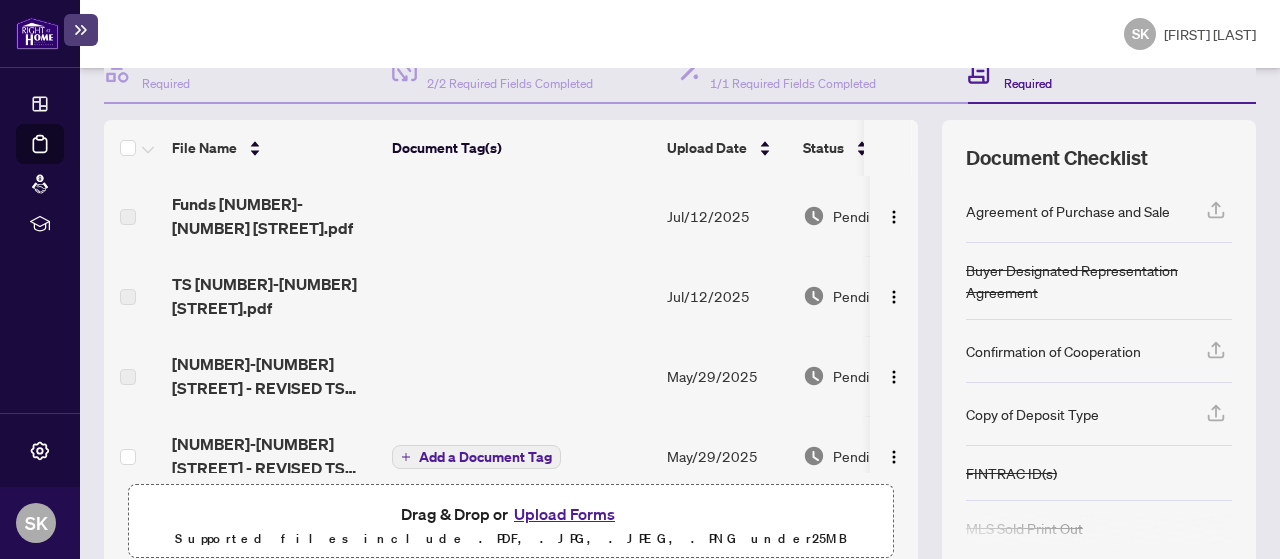 click on "[NUMBER]-[NUMBER] [STREET] - REVISED TS FOR [FIRST].pdf" at bounding box center [274, 376] 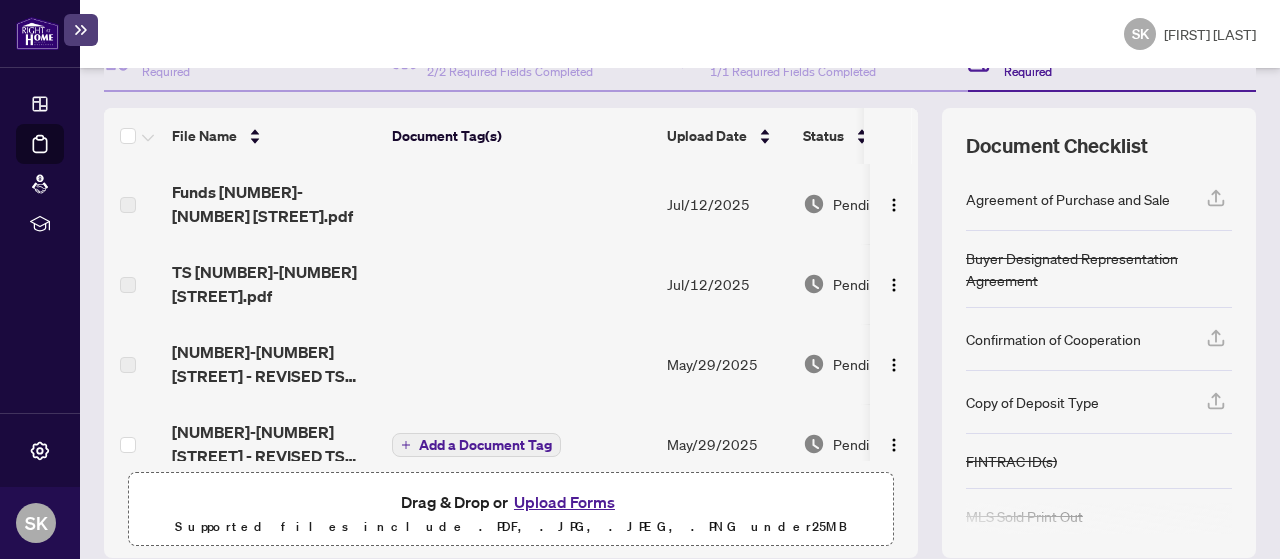 scroll, scrollTop: 261, scrollLeft: 0, axis: vertical 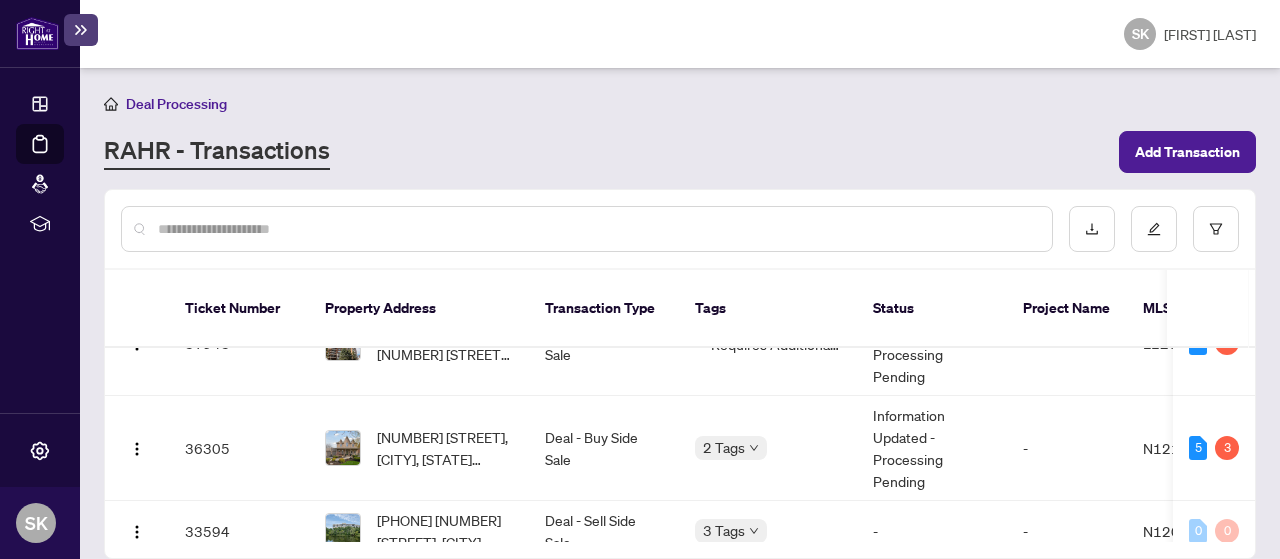 click on "[NUMBER] [STREET], [CITY], [STATE] [POSTAL_CODE], [COUNTRY]" at bounding box center [445, 448] 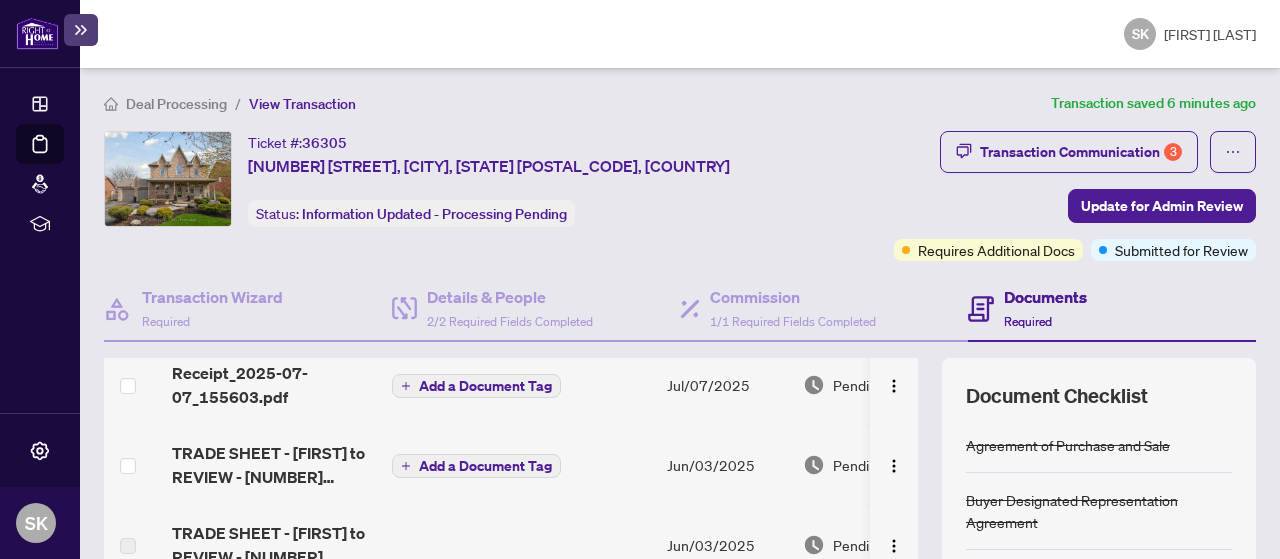 scroll, scrollTop: 220, scrollLeft: 0, axis: vertical 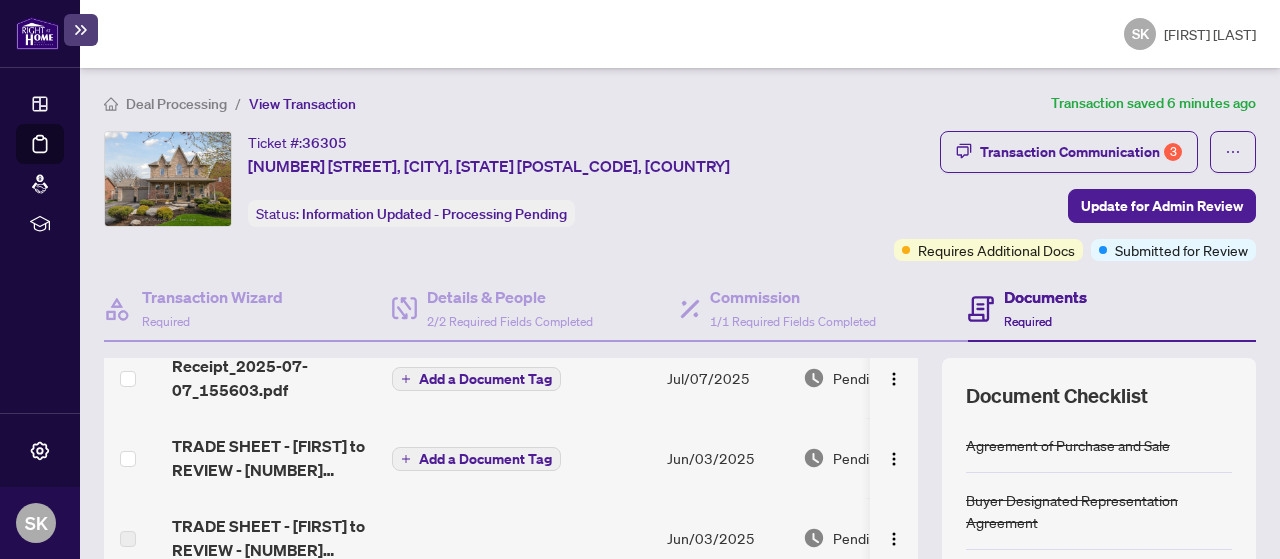 click on "TRADE SHEET - [FIRST] to REVIEW - [NUMBER] [STREET].pdf" at bounding box center [274, 458] 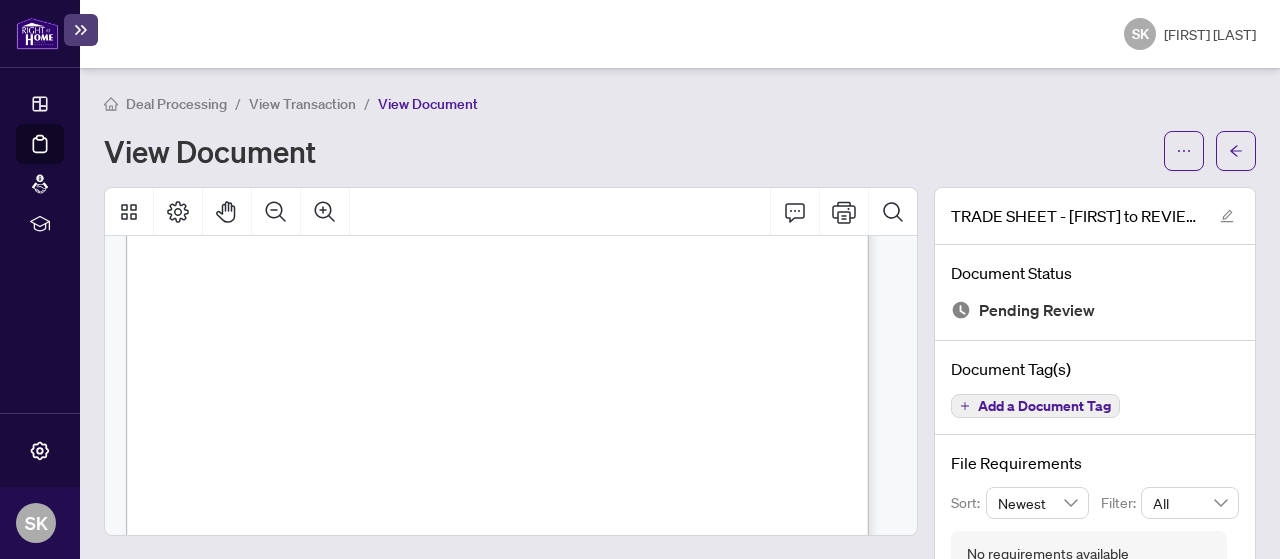 scroll, scrollTop: 596, scrollLeft: 0, axis: vertical 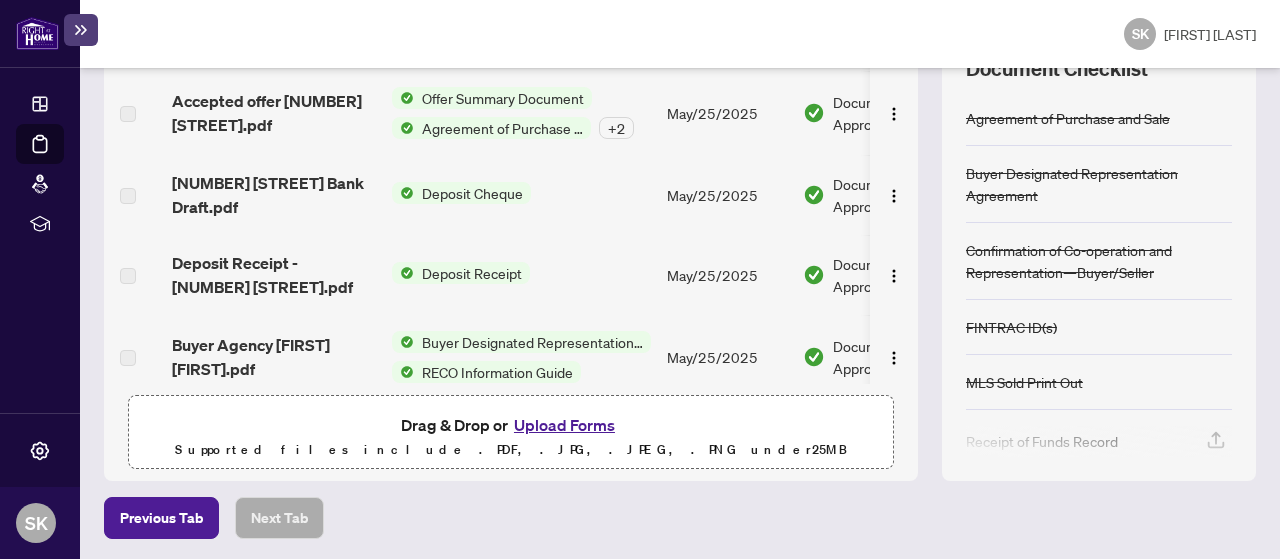 click at bounding box center (134, 275) 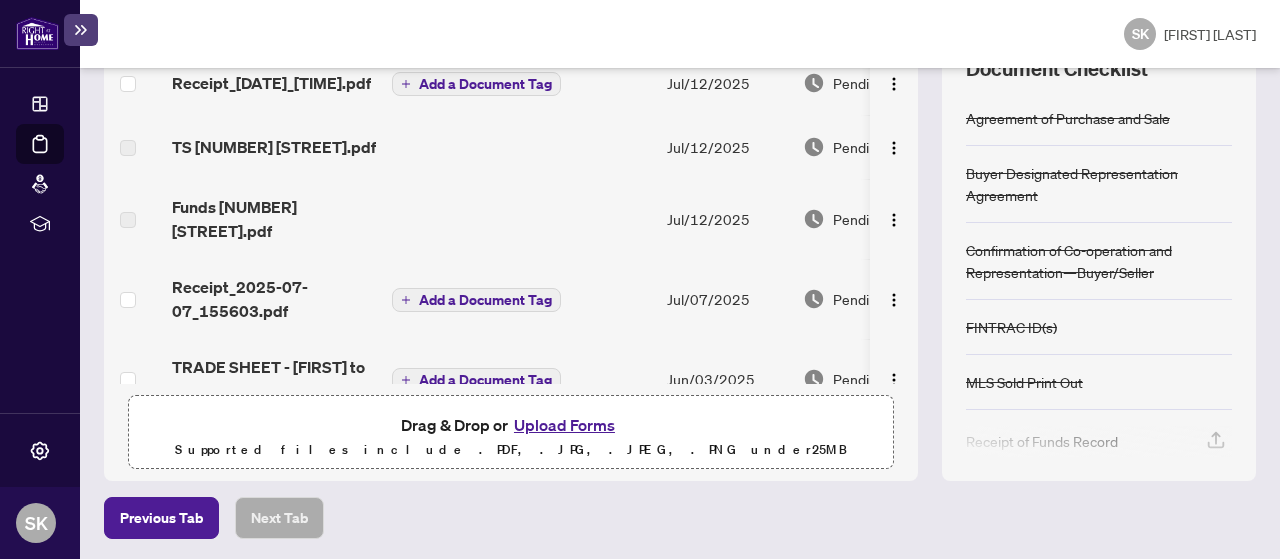 scroll, scrollTop: 0, scrollLeft: 0, axis: both 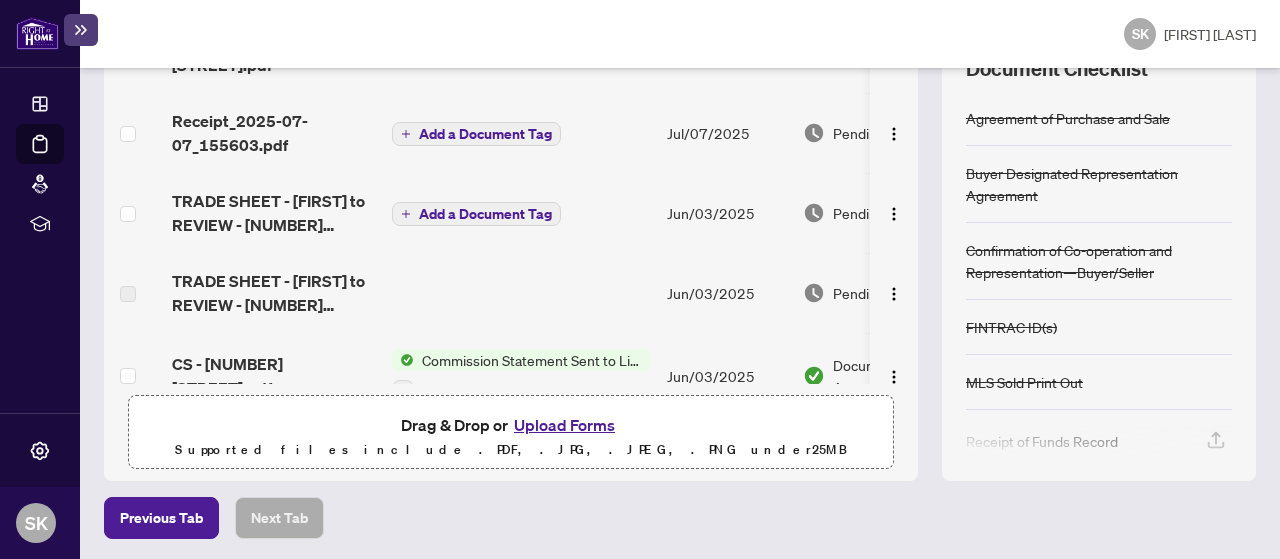 click on "TRADE SHEET - [FIRST] to REVIEW - [NUMBER] [STREET].pdf" at bounding box center [274, 213] 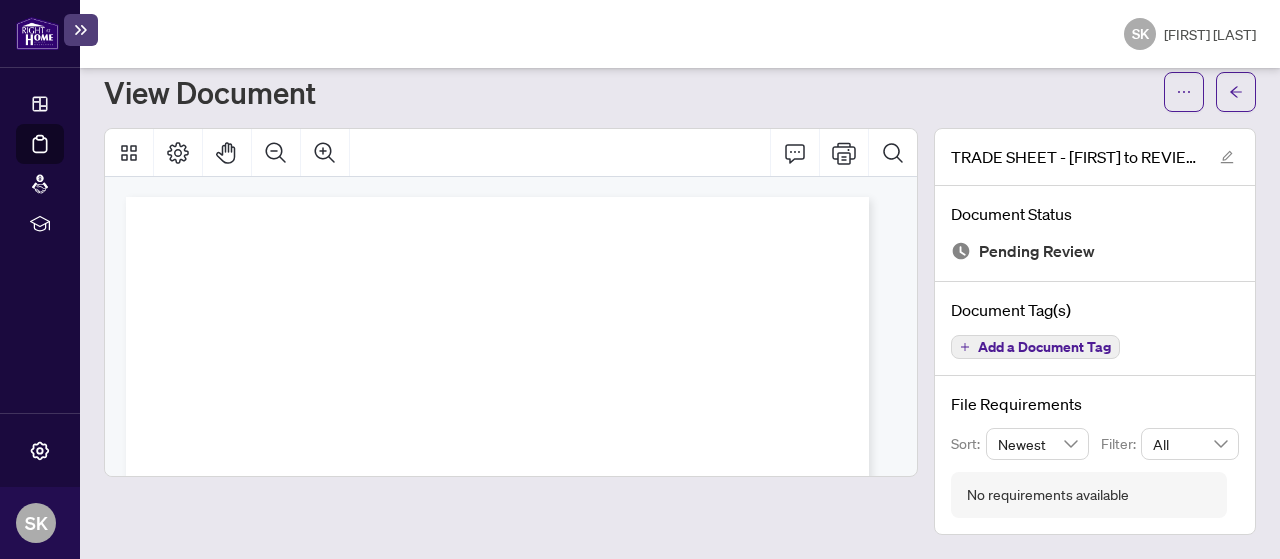 scroll, scrollTop: 54, scrollLeft: 0, axis: vertical 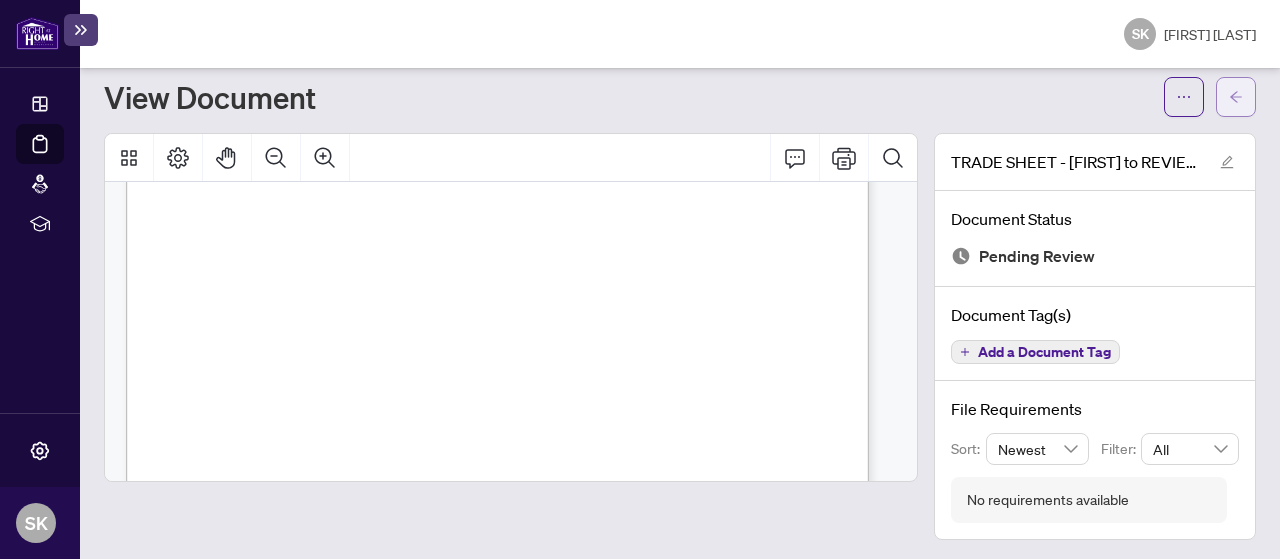 click at bounding box center (1236, 97) 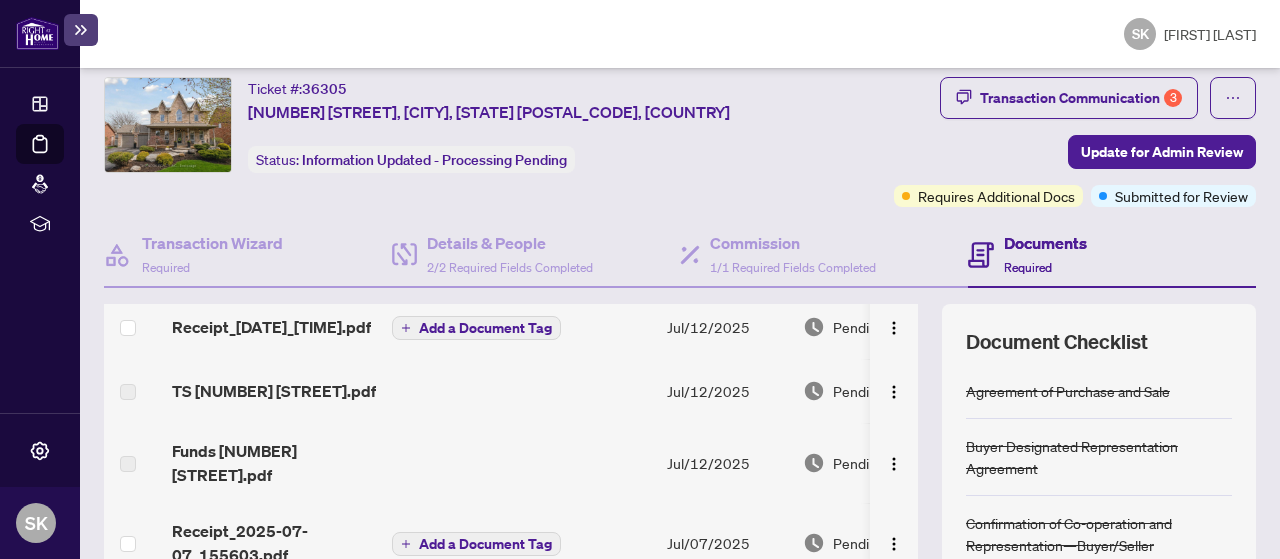 scroll, scrollTop: 67, scrollLeft: 0, axis: vertical 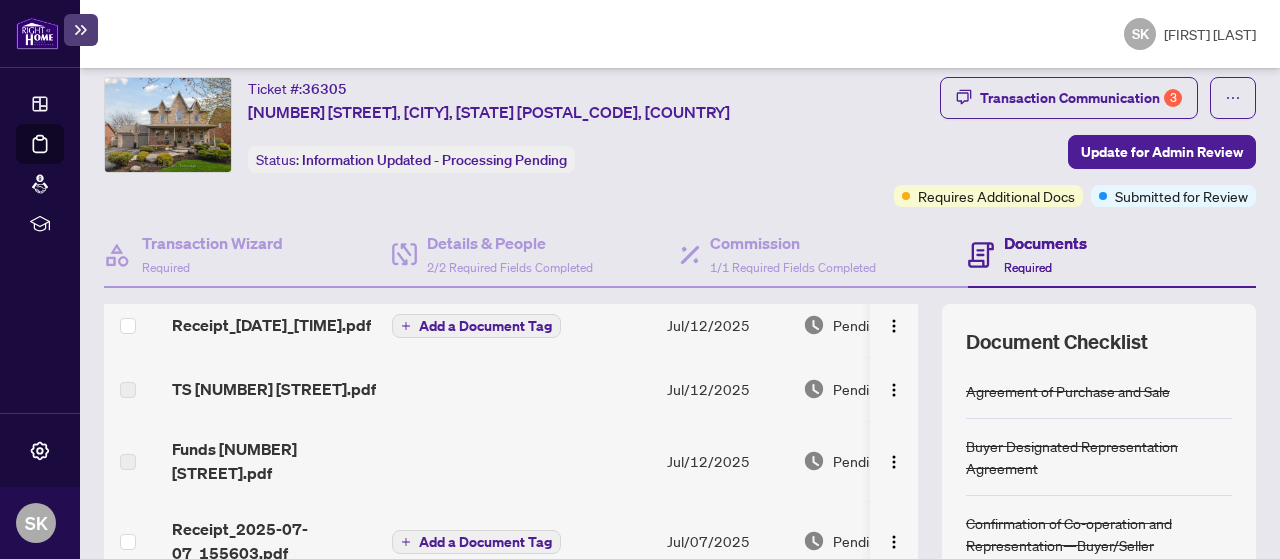 click on "Receipt_[DATE]_[TIME].pdf" at bounding box center (271, 325) 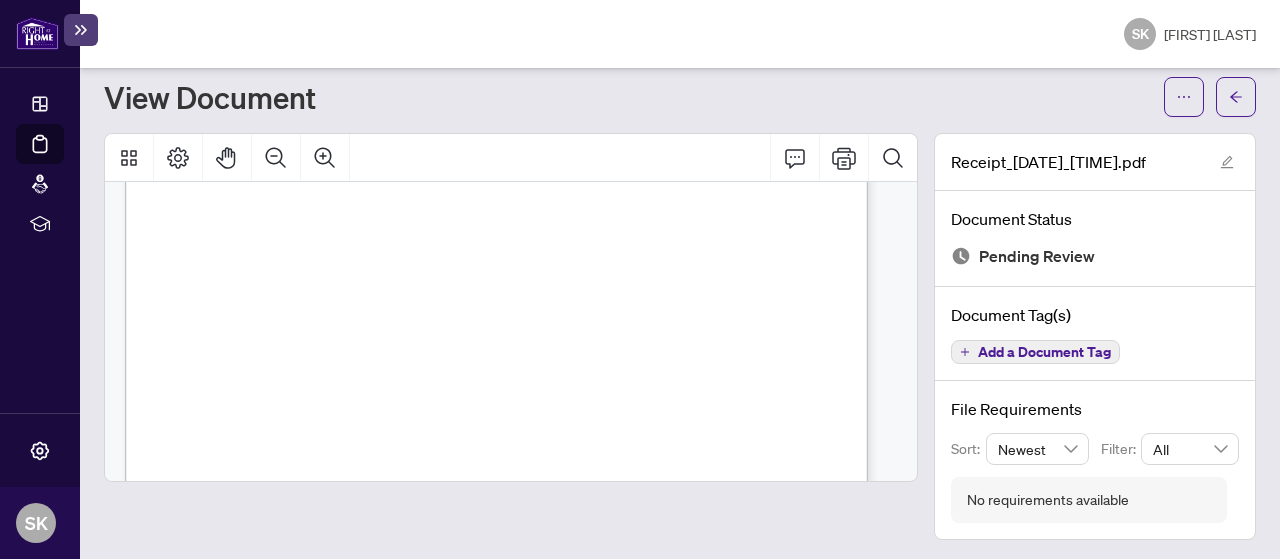 scroll, scrollTop: 0, scrollLeft: 0, axis: both 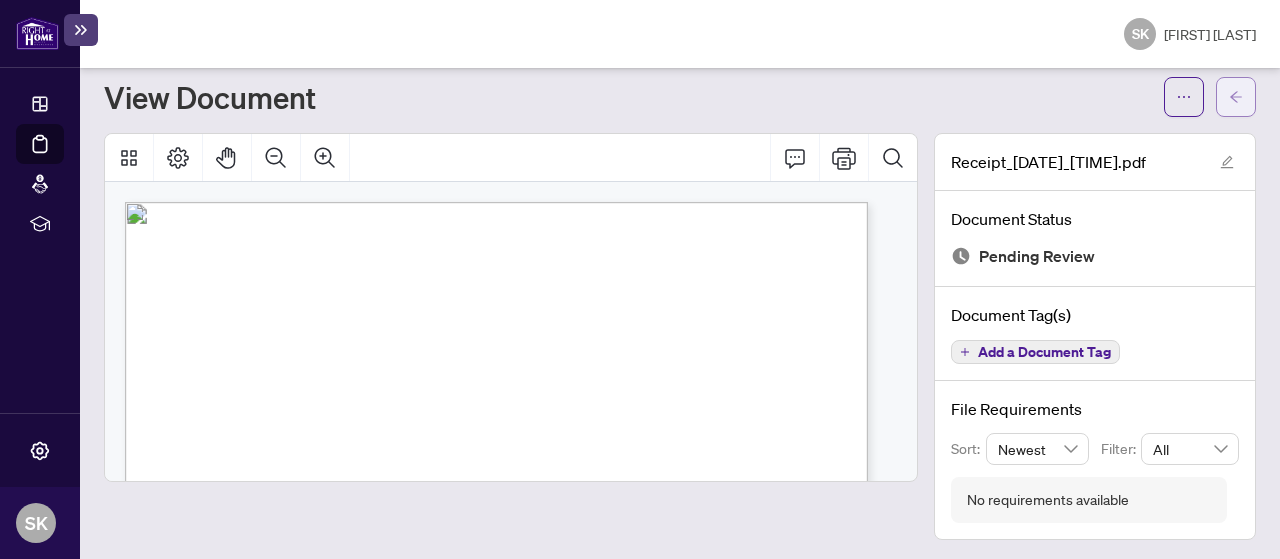 click at bounding box center (1236, 97) 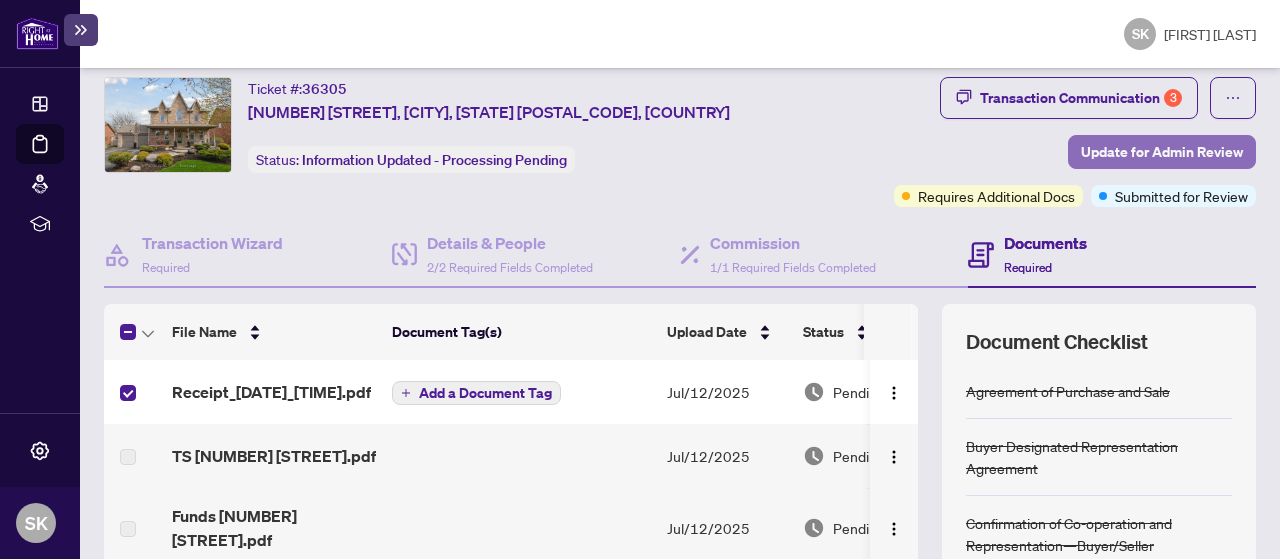 click on "Update for Admin Review" at bounding box center (1162, 152) 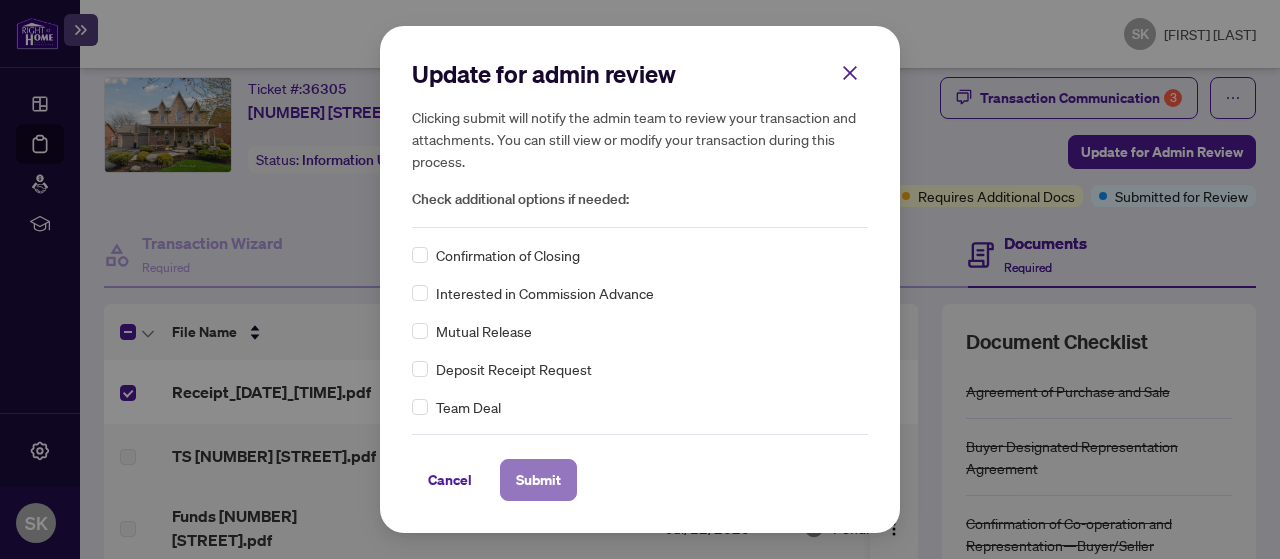 click on "Submit" at bounding box center (538, 480) 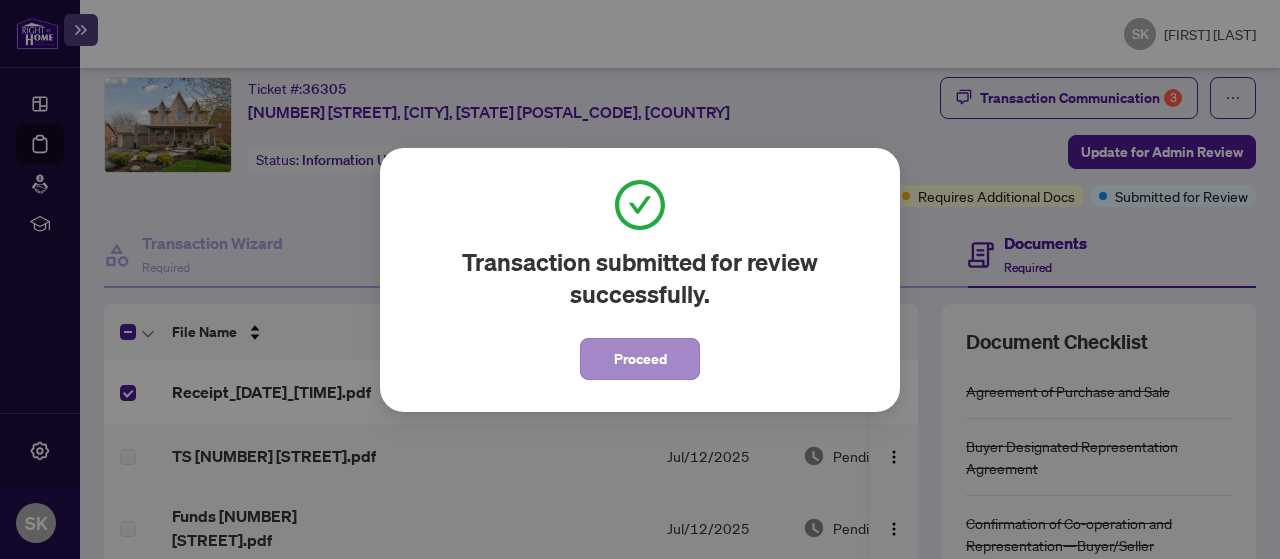 click on "Proceed" at bounding box center (640, 359) 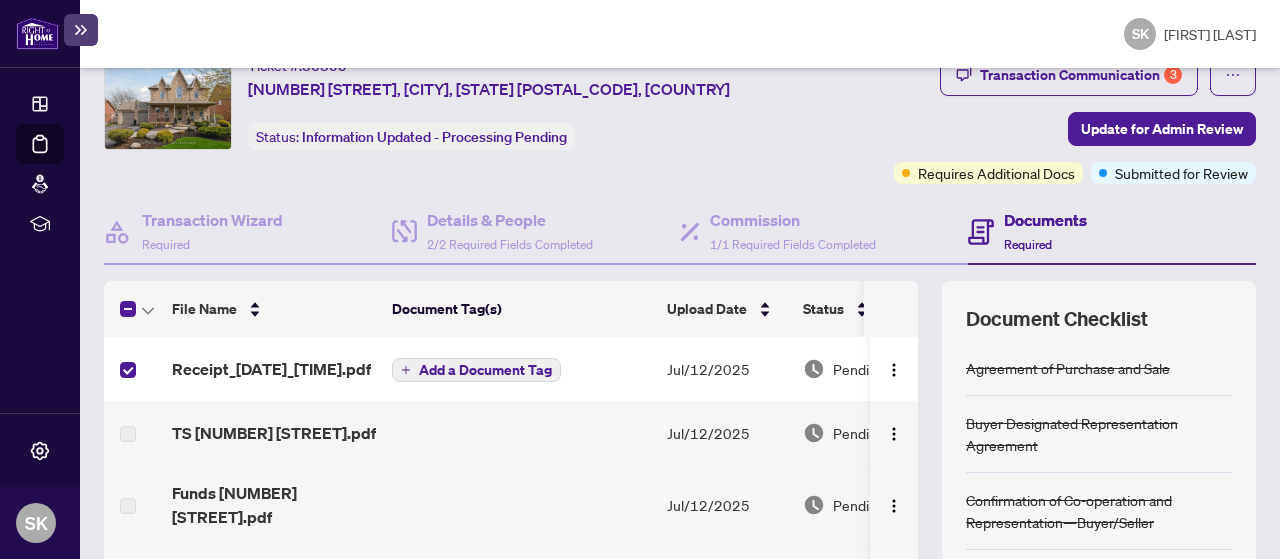 scroll, scrollTop: 76, scrollLeft: 0, axis: vertical 